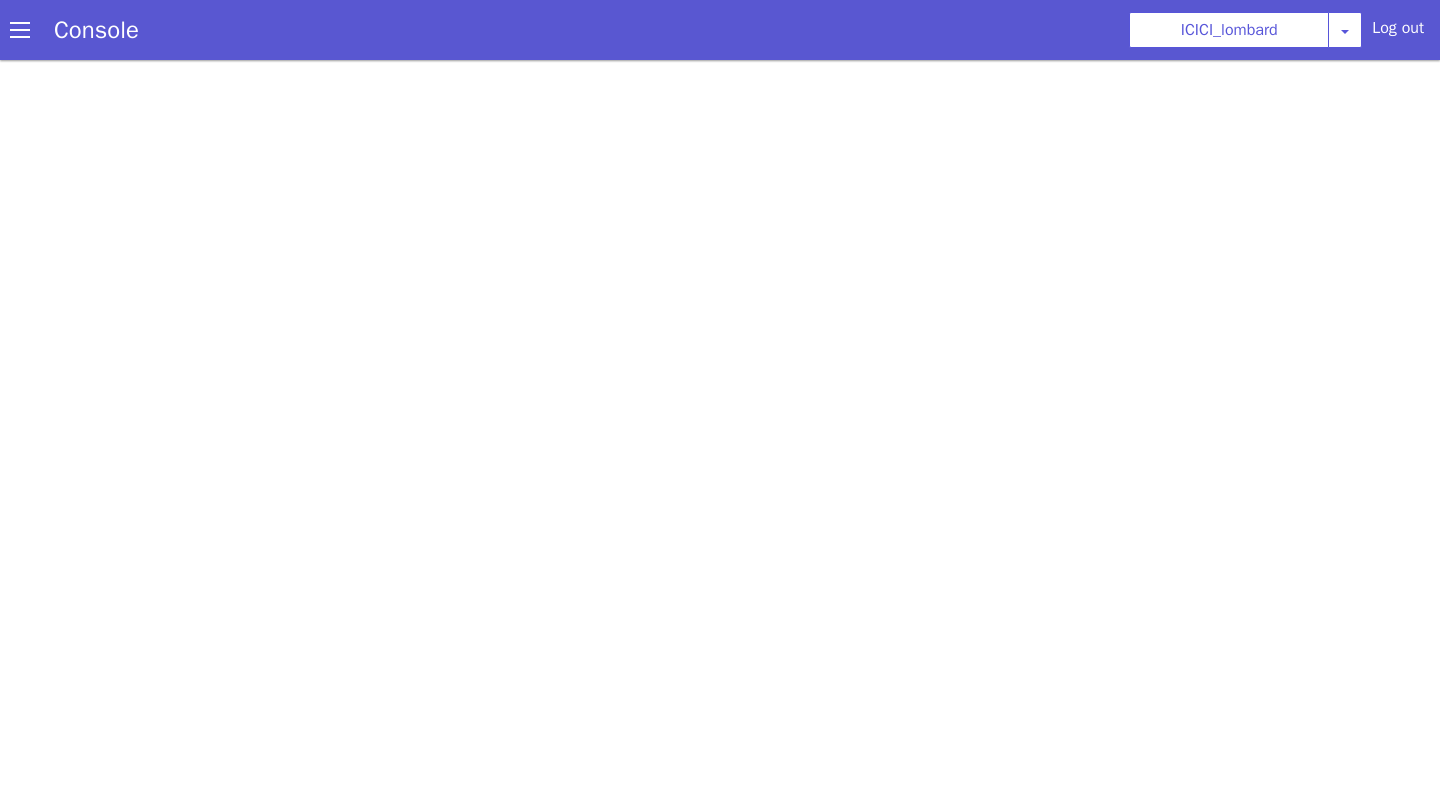 scroll, scrollTop: 0, scrollLeft: 0, axis: both 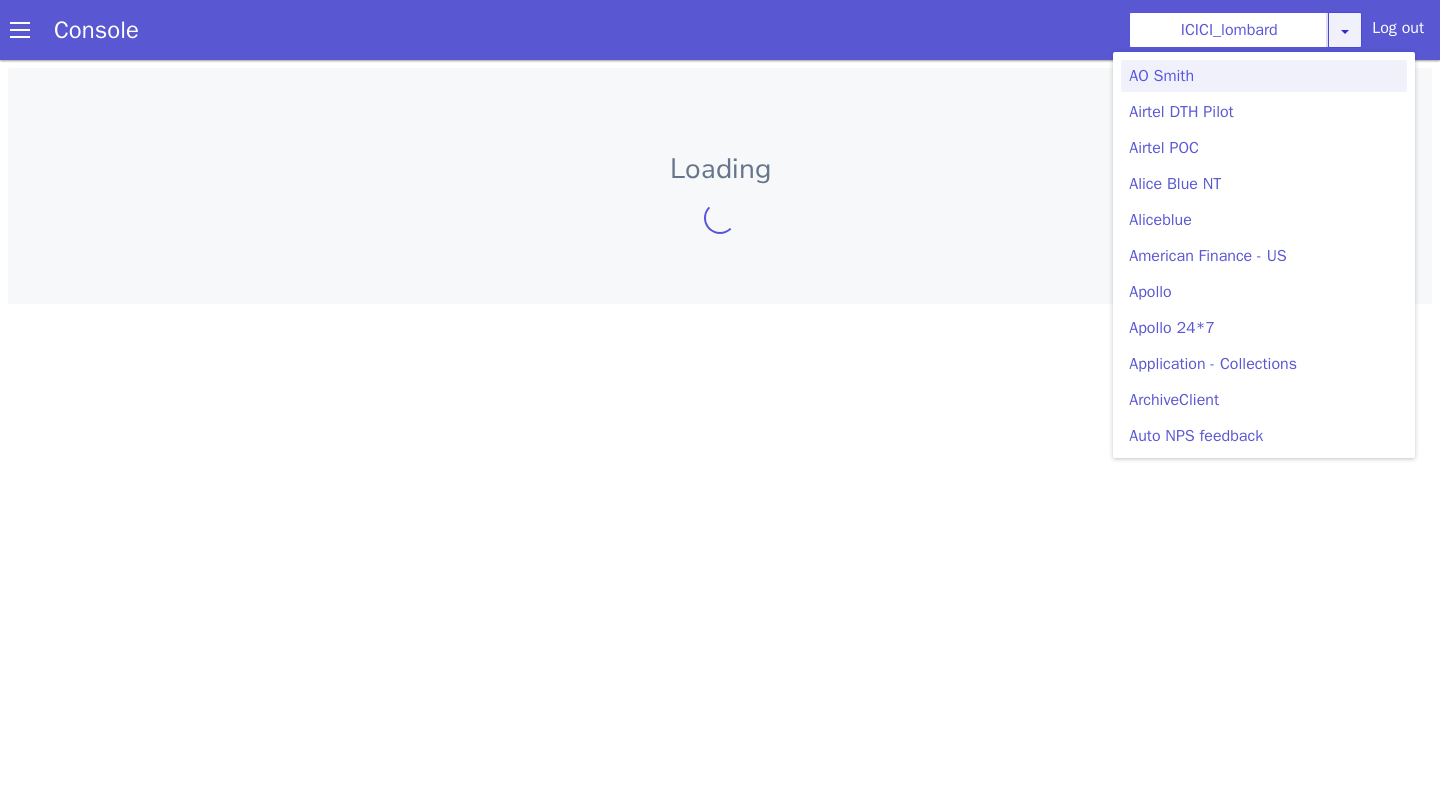 click on "ICICI_lombard [PERSON_NAME] Airtel DTH Pilot Airtel POC [PERSON_NAME] Blue NT Aliceblue American Finance - US Apollo Apollo 24*7 Application - Collections ArchiveClient Auto NPS feedback Avaya Devconnect Axis Axis AMC Axis Outbound BAGIC BALIC BALIC Old 2 Bajaj Autofinance Bajaj Fin Banking Demo Barbeque Nation Buy Now Pay Later Cars24 Cashe Central Bank of [GEOGRAPHIC_DATA] [PERSON_NAME] Cholamandalam Finance Consumer Durables Coverfox Covid19 Helpline Credgenics CreditMate DPDzero DUMMY Data collection Demo - Collections Dish TV E2E_VB_PAMS_India ERCM Emeritus Eureka Forbes - LQ FFAM360 - US Familiarity Farming_Axis Finaccel Flipkart Flow Templates Fusion Microfinance Giorgos_TestBot Great Learning Grievance Bot HDB Finance HDFC HDFC Ergo HDFC Freedom CC HDFC Life Demo HDFC Securities Hathway Internet Hathway V2 Home Credit IBM IBM Banking Demo ICICI ICICI Bank Outbound ICICI Lombard Persistency ICICI Prudential ICICI securities ICICI_lombard IDFC - Test IDFC First Bank IFFCO Tokio Insurance Iffco [GEOGRAPHIC_DATA] Indiamart Indigo [PERSON_NAME]" at bounding box center (1245, 30) 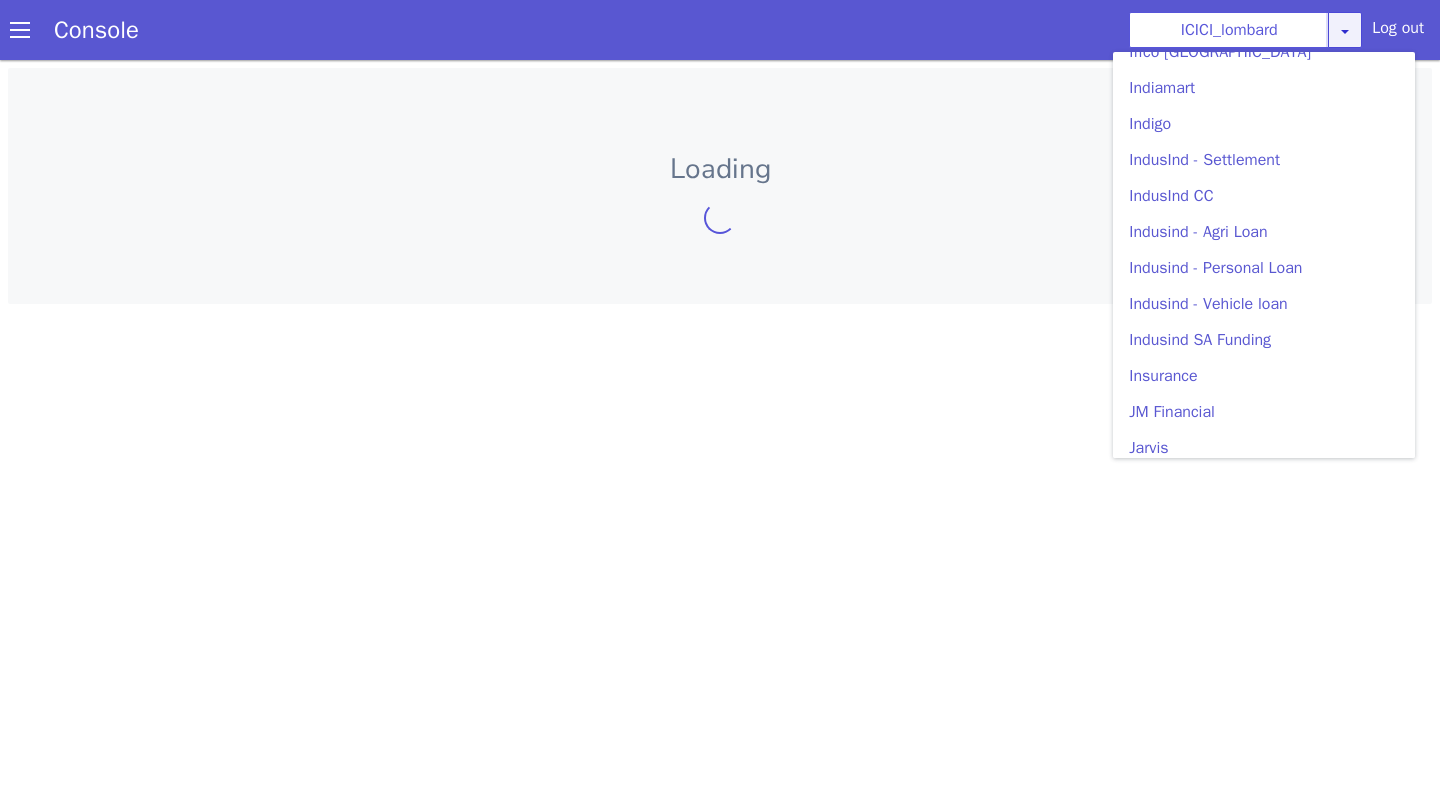 scroll, scrollTop: 2625, scrollLeft: 0, axis: vertical 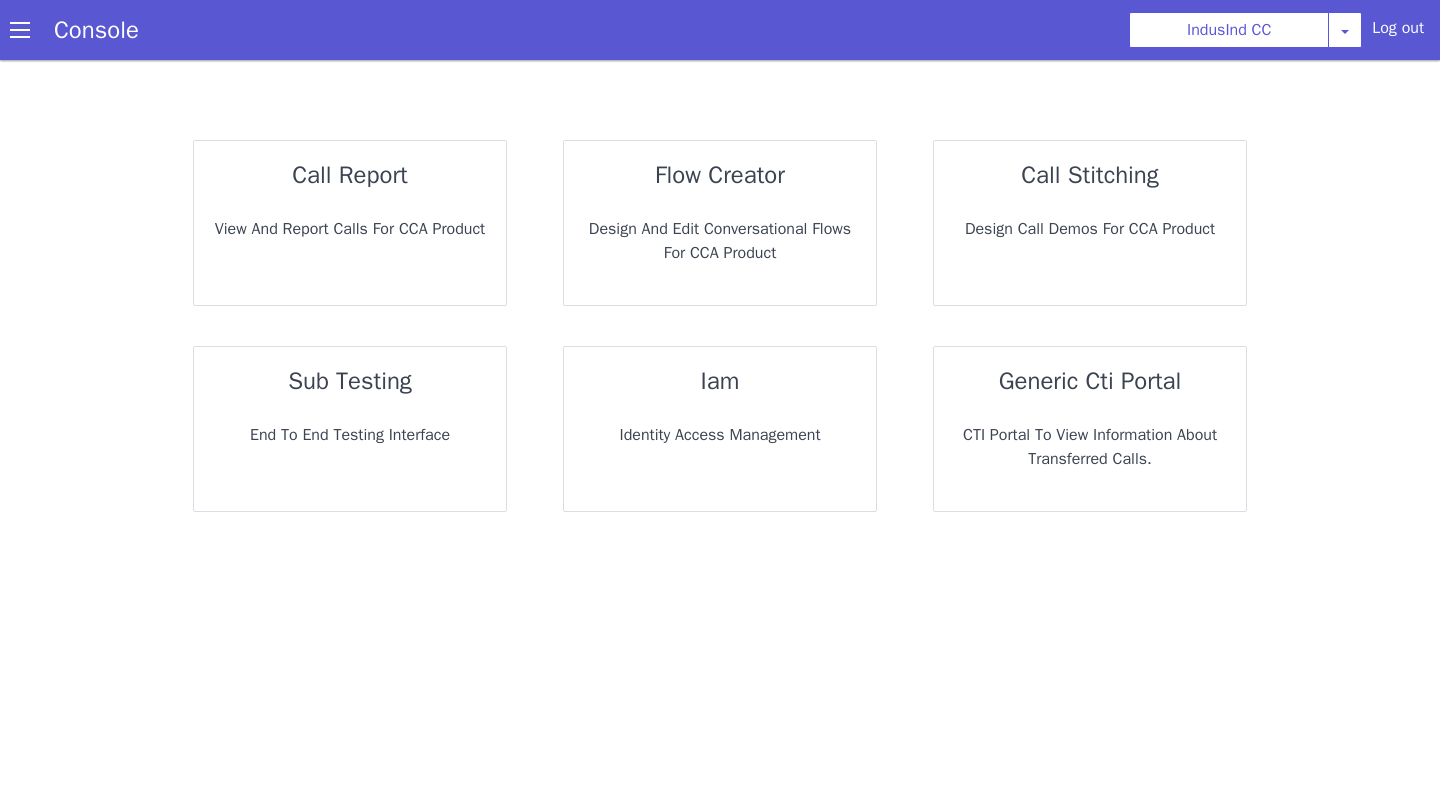 click on "call report" at bounding box center (350, 175) 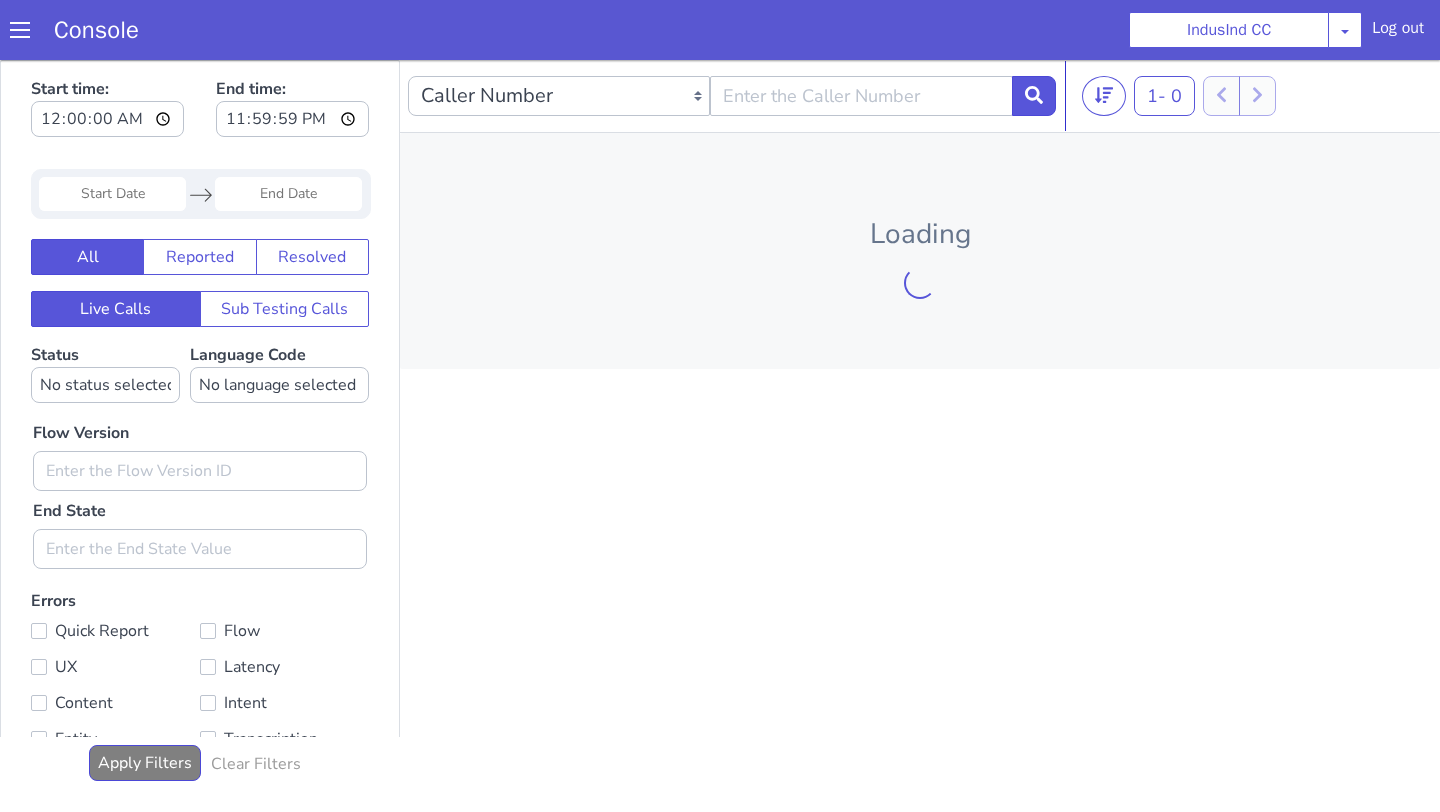scroll, scrollTop: 0, scrollLeft: 0, axis: both 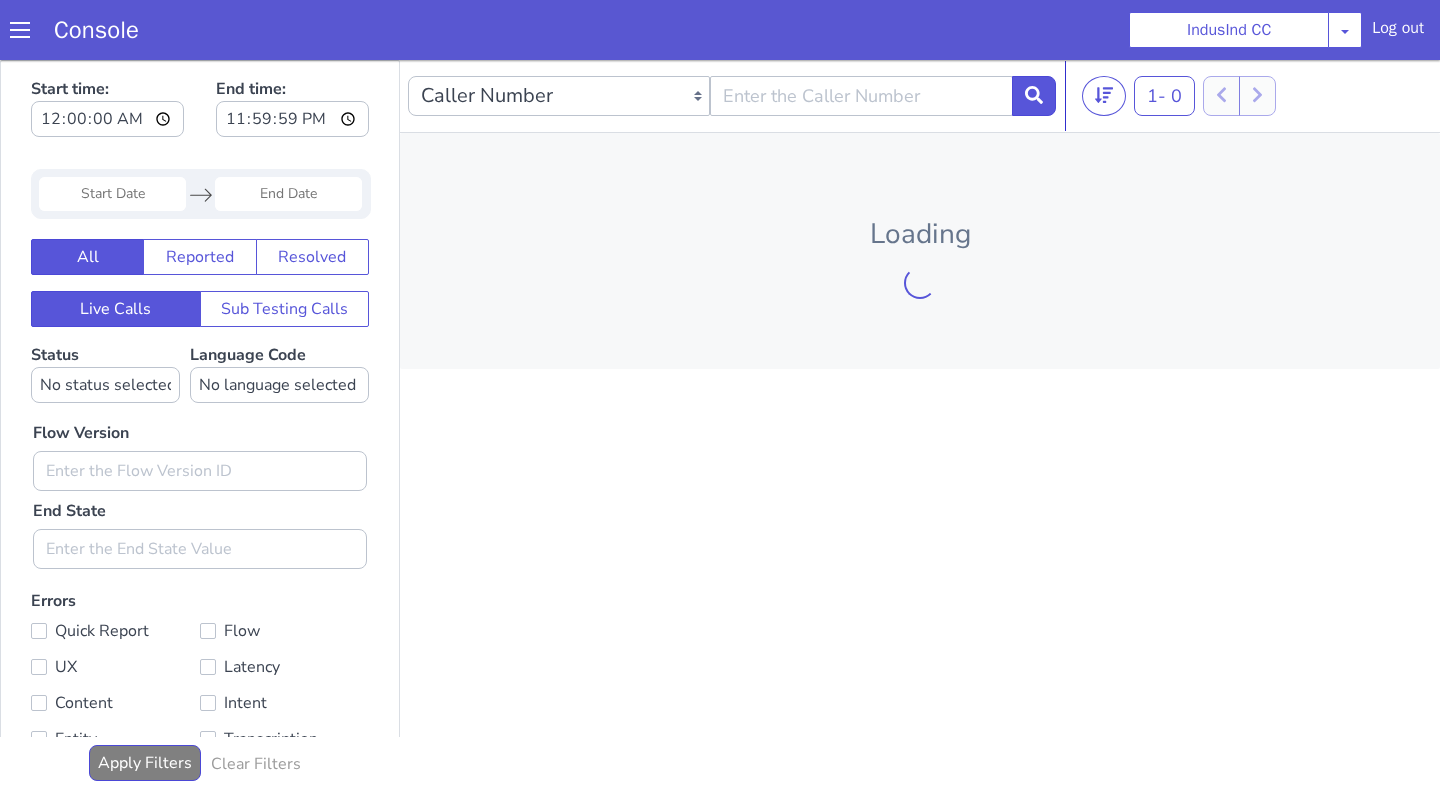 click at bounding box center [112, 194] 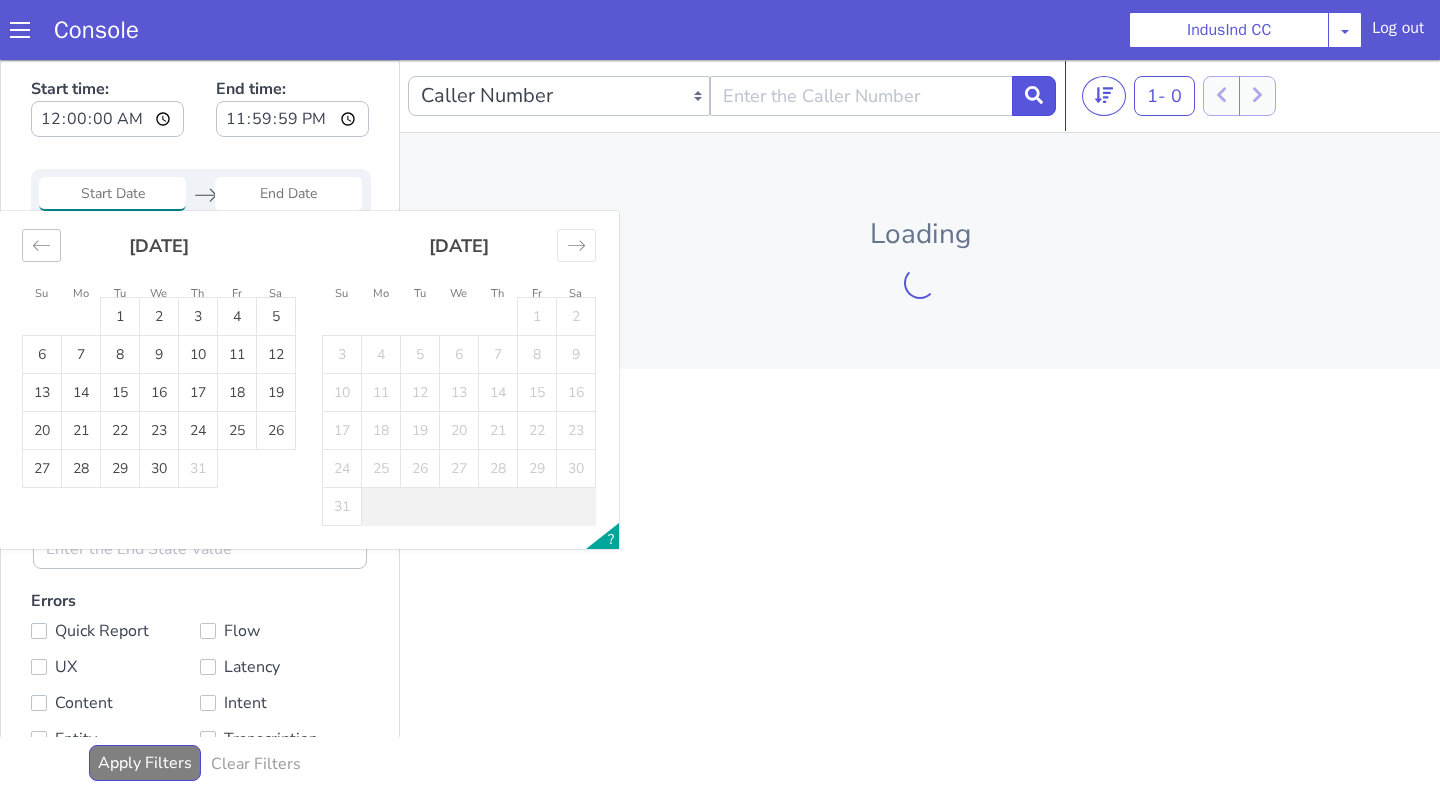 click 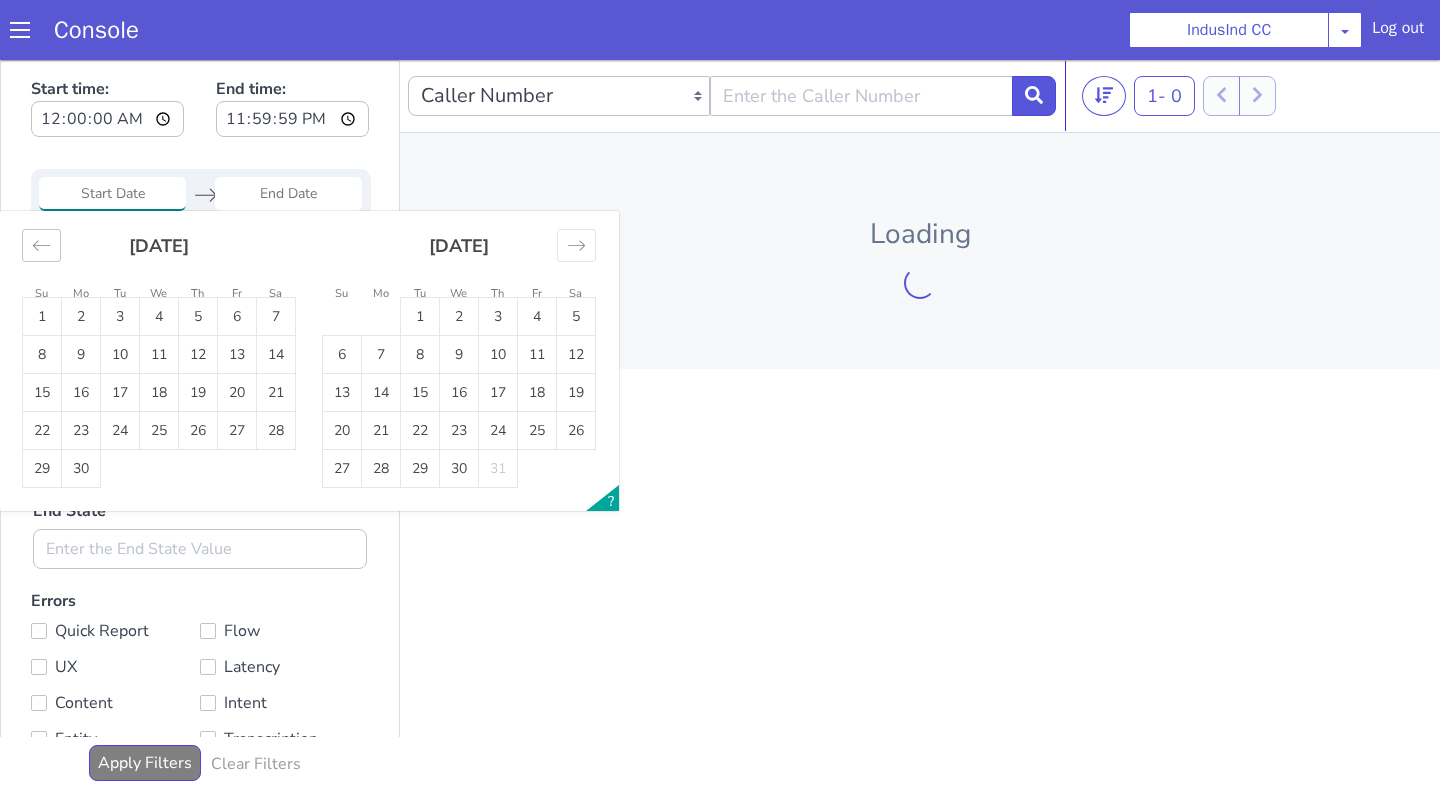 click 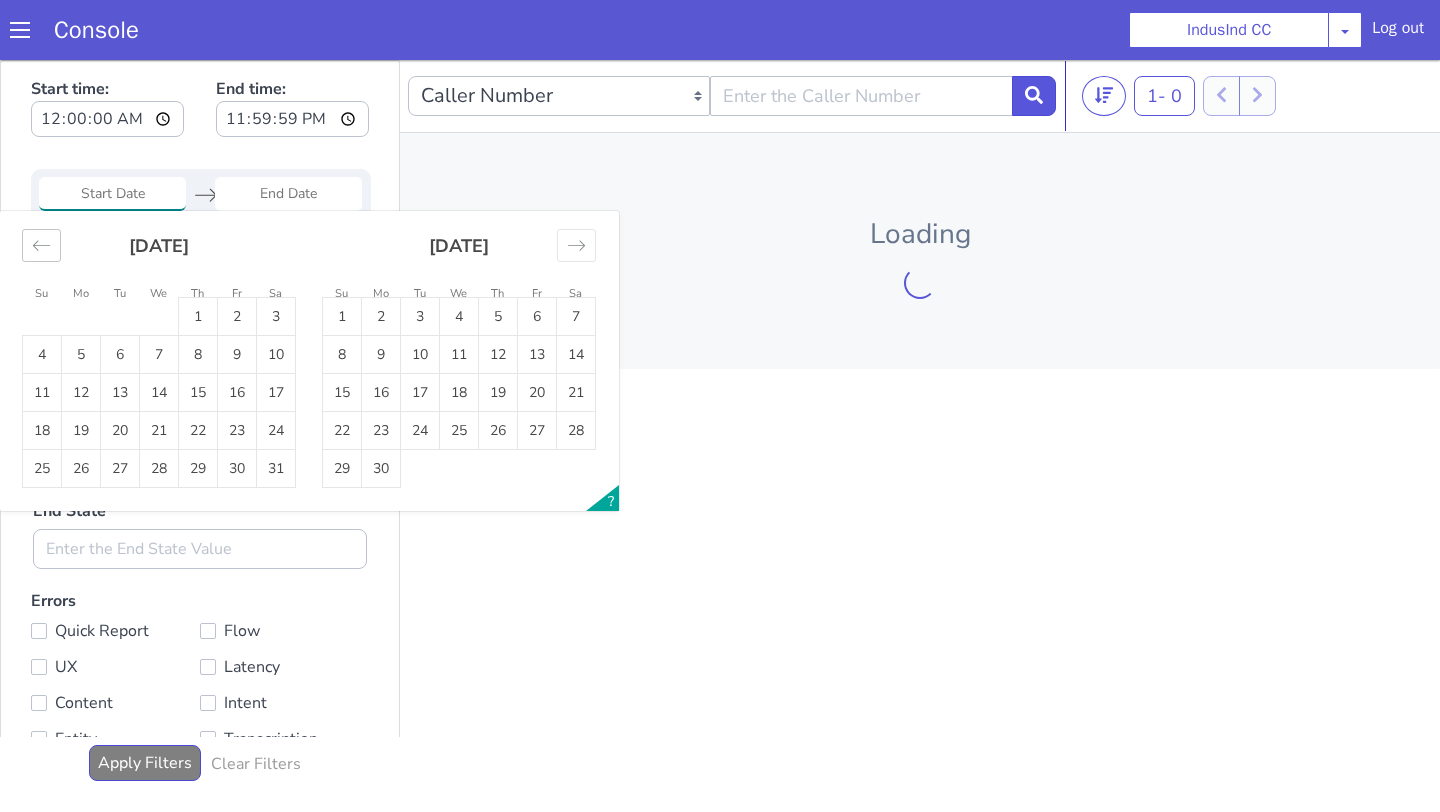 click 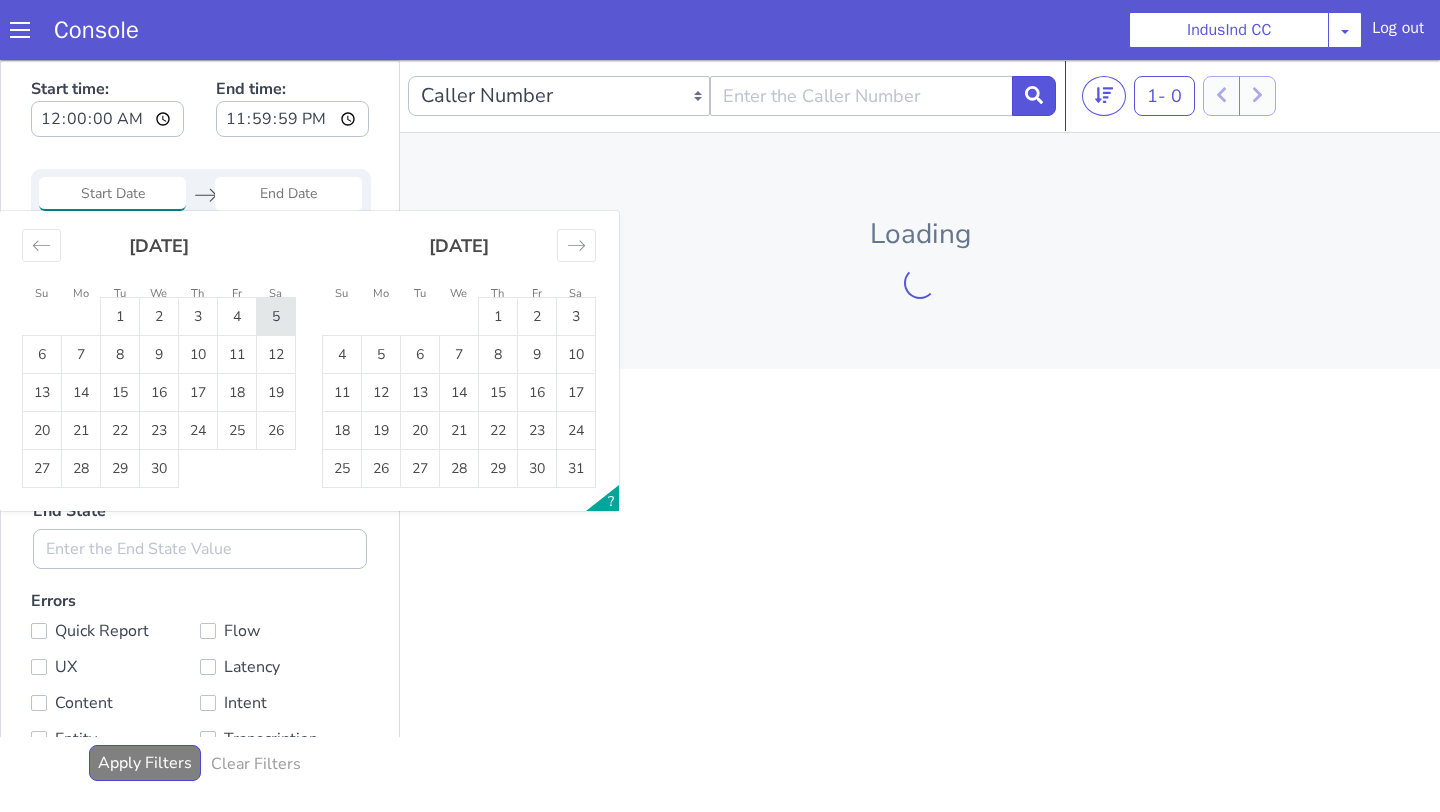 click on "5" at bounding box center [276, 317] 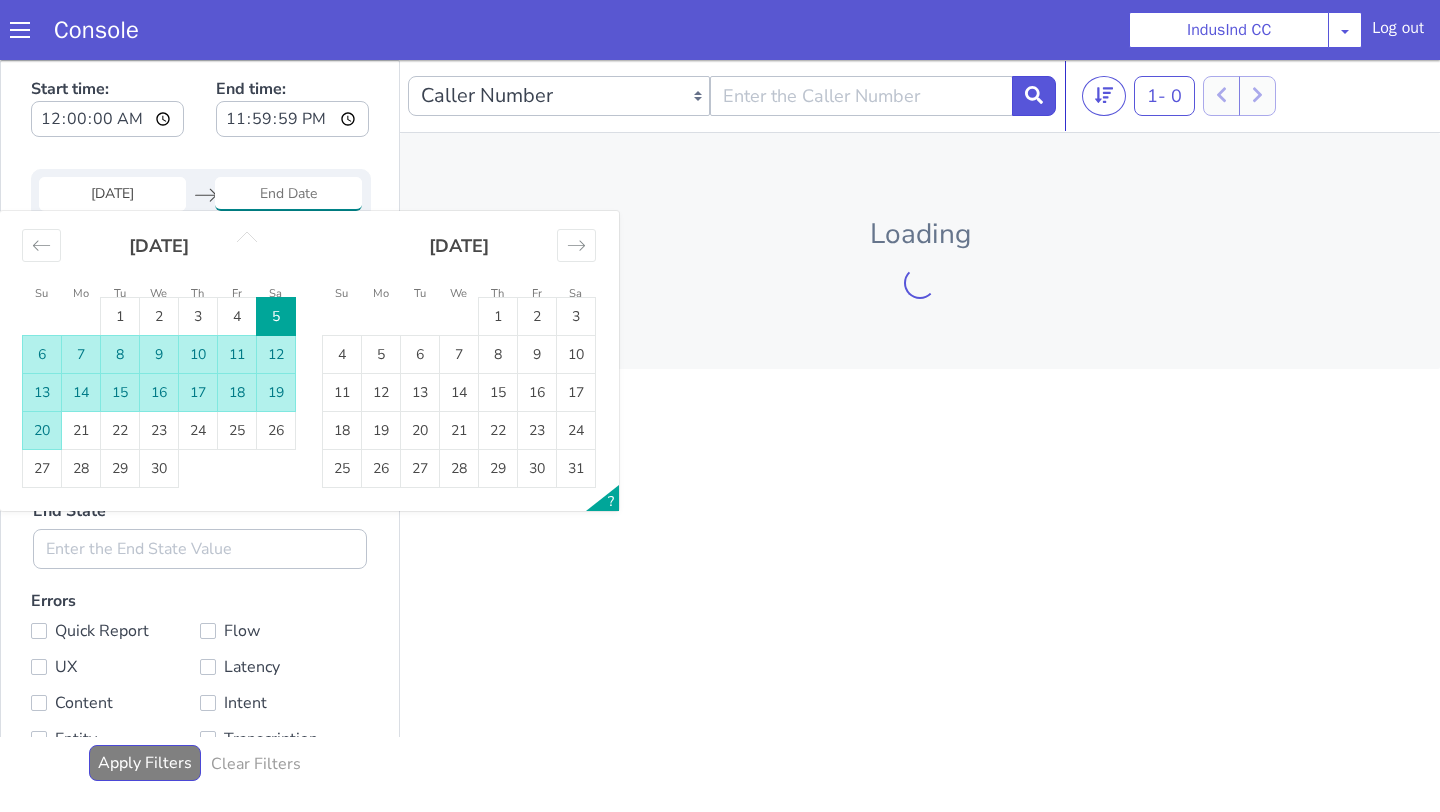 click on "20" at bounding box center (42, 431) 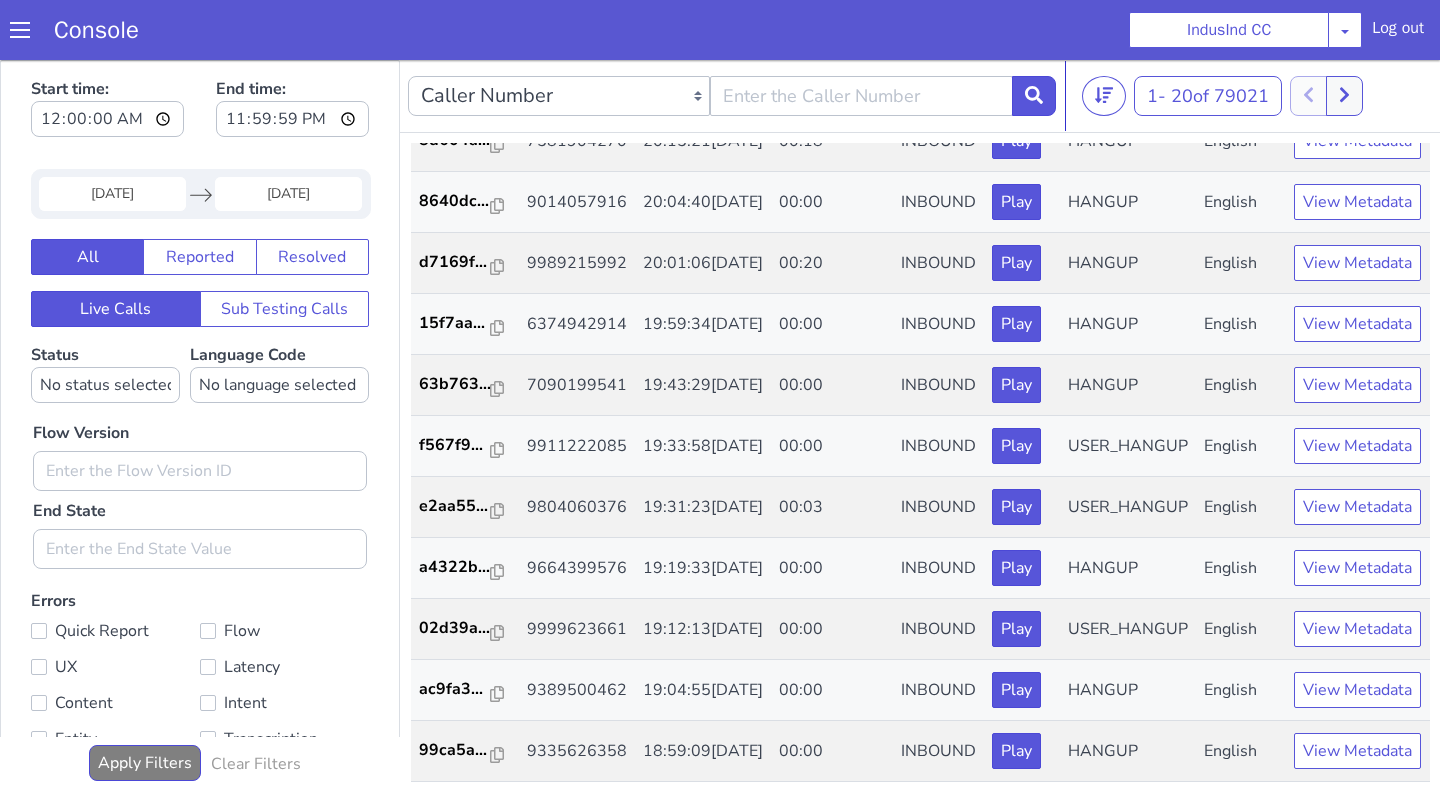 scroll, scrollTop: 896, scrollLeft: 0, axis: vertical 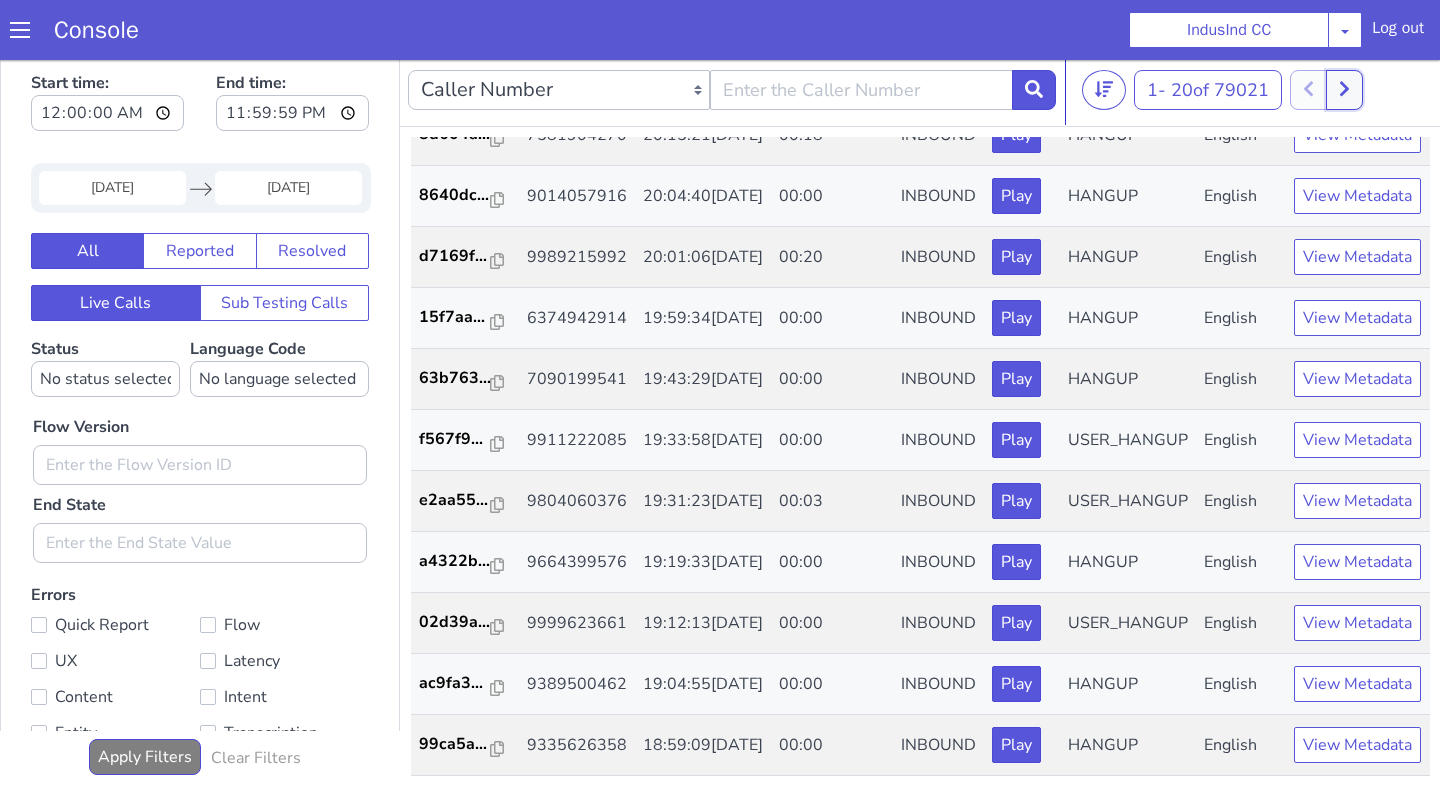 click at bounding box center (1344, 90) 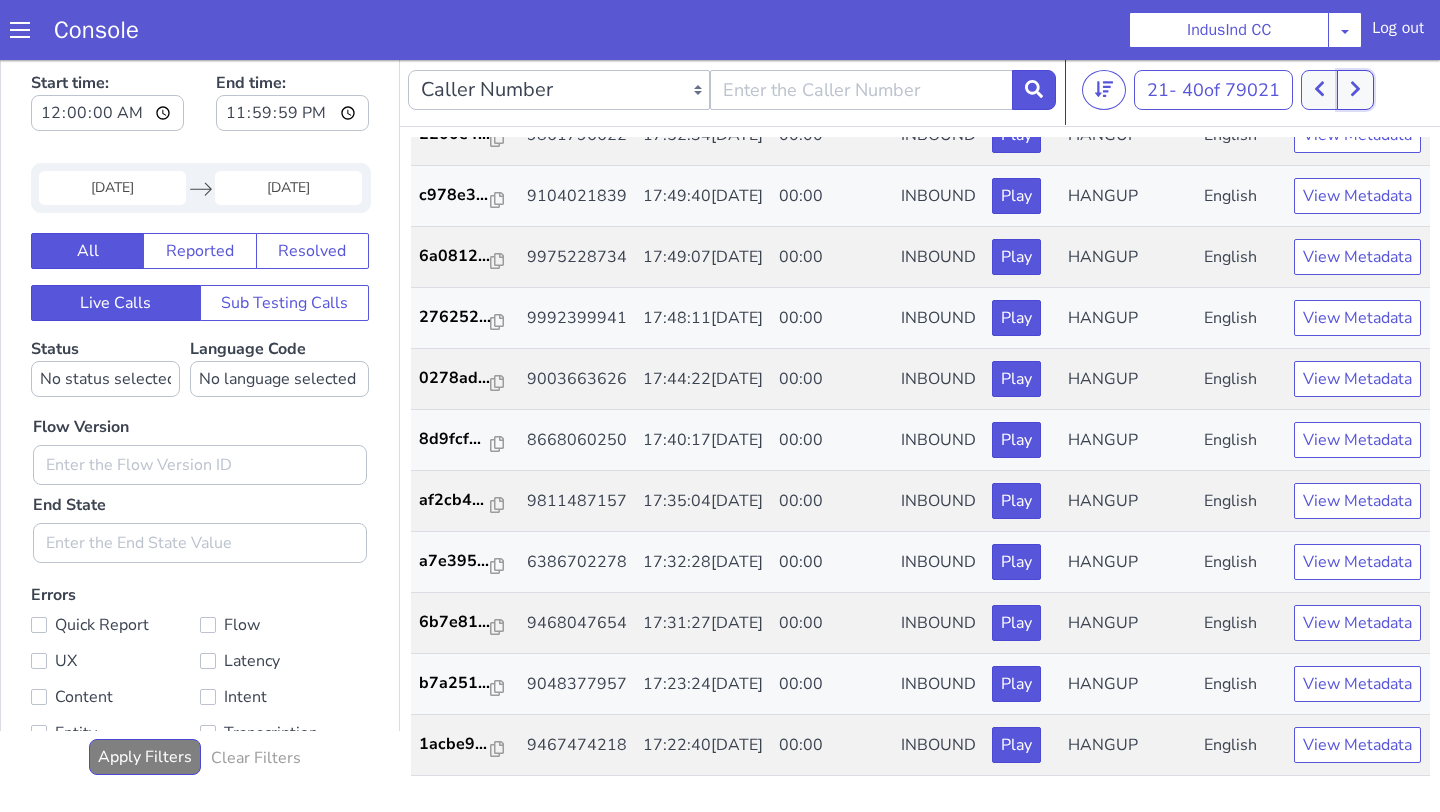 scroll, scrollTop: 896, scrollLeft: 0, axis: vertical 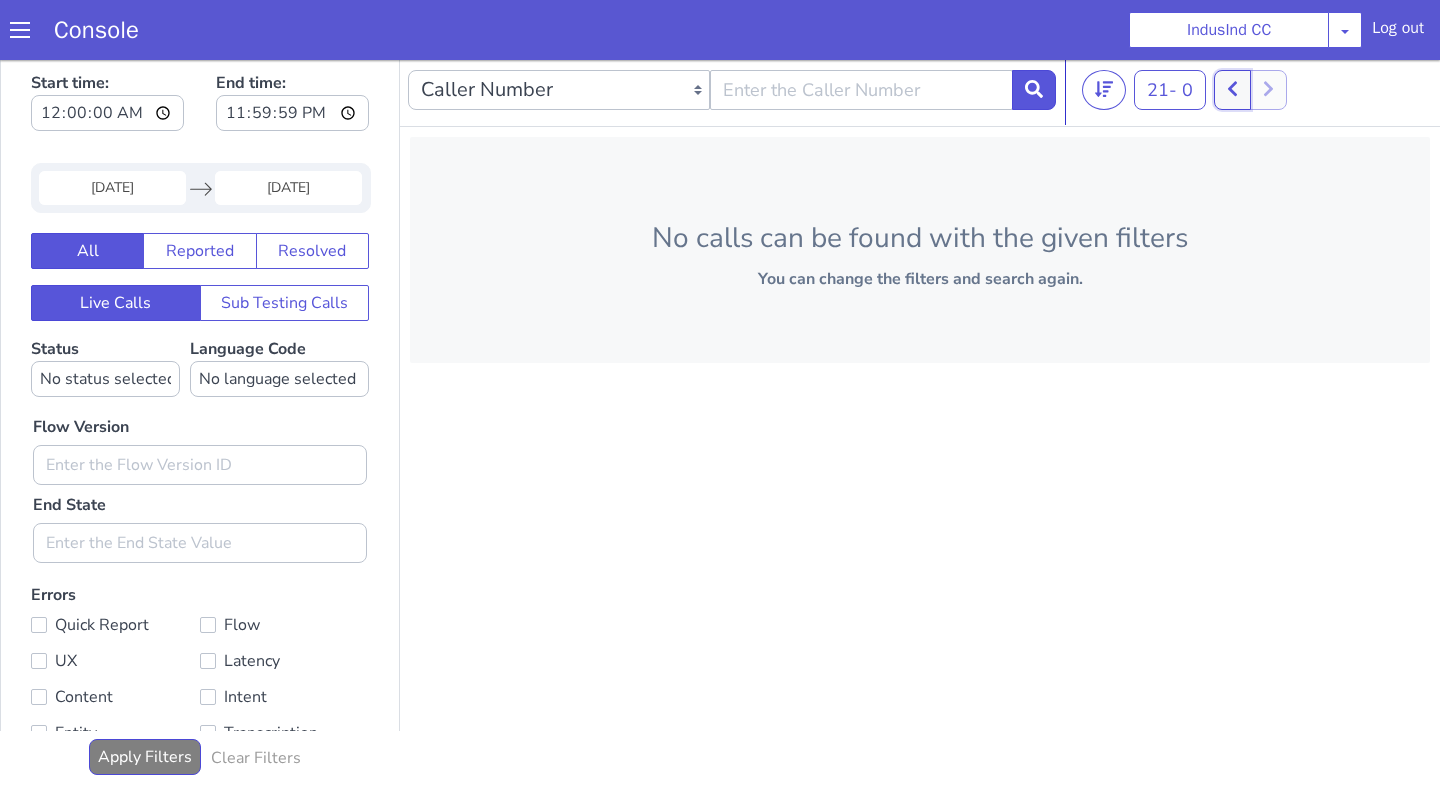click 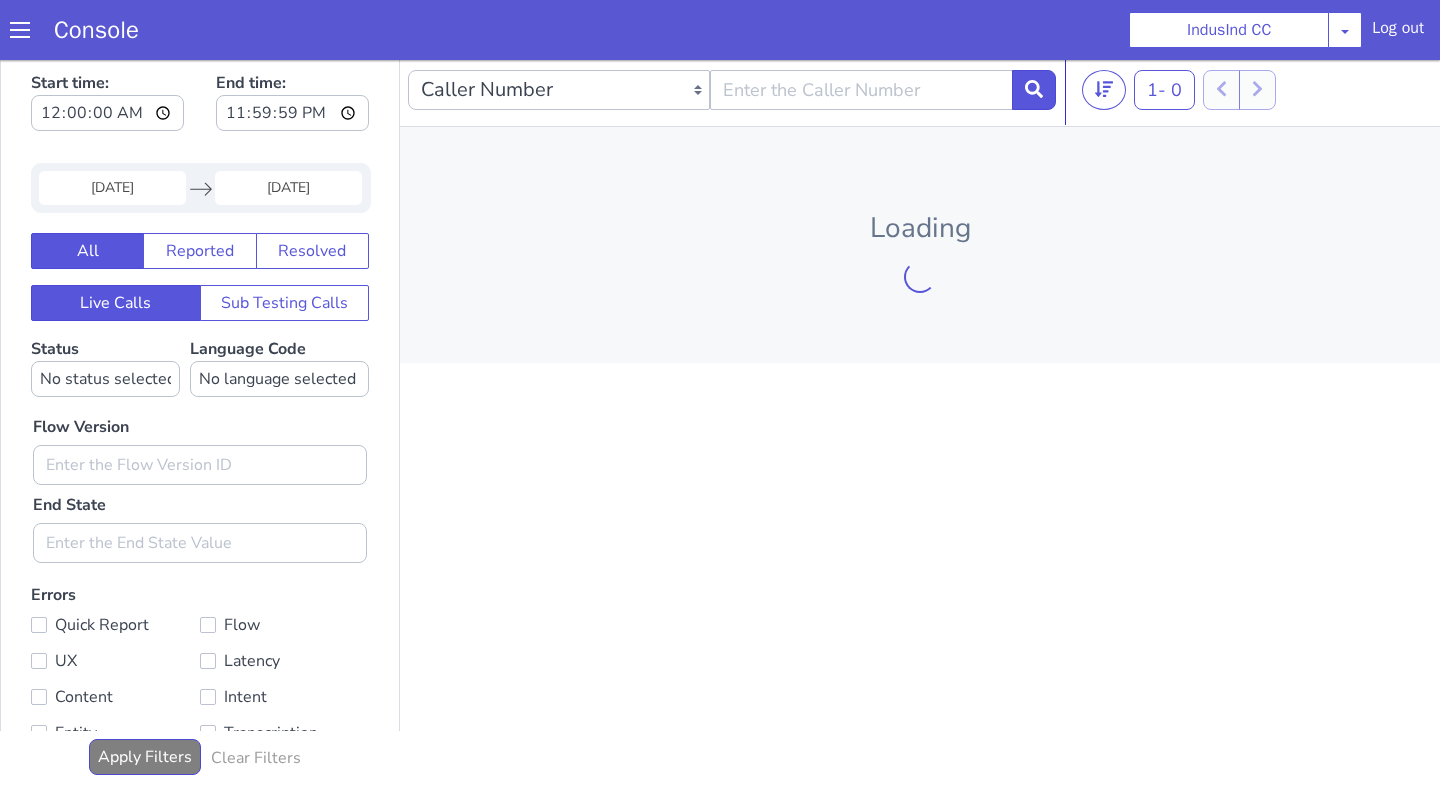 click on "05 Apr 2025" at bounding box center [112, 188] 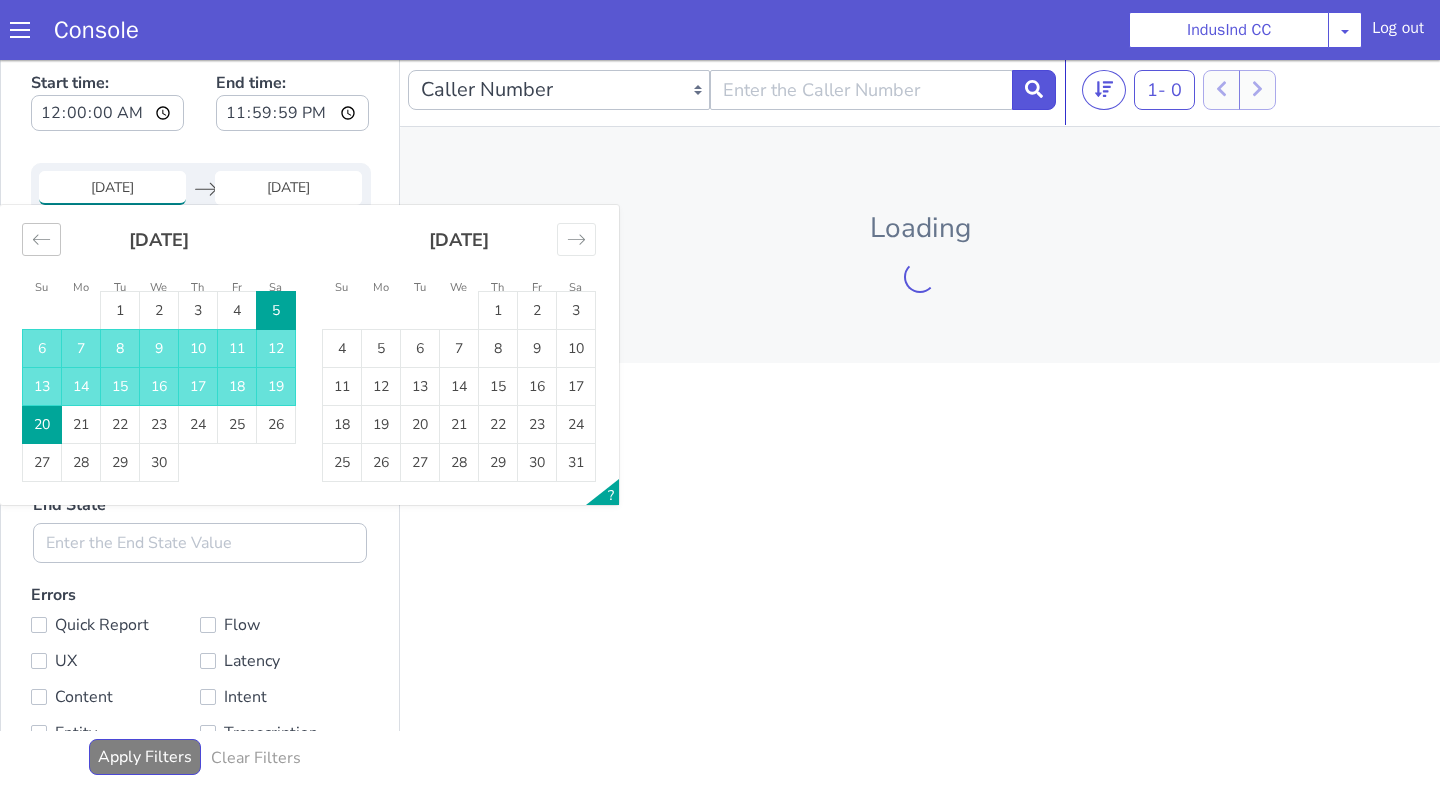 click at bounding box center (41, 239) 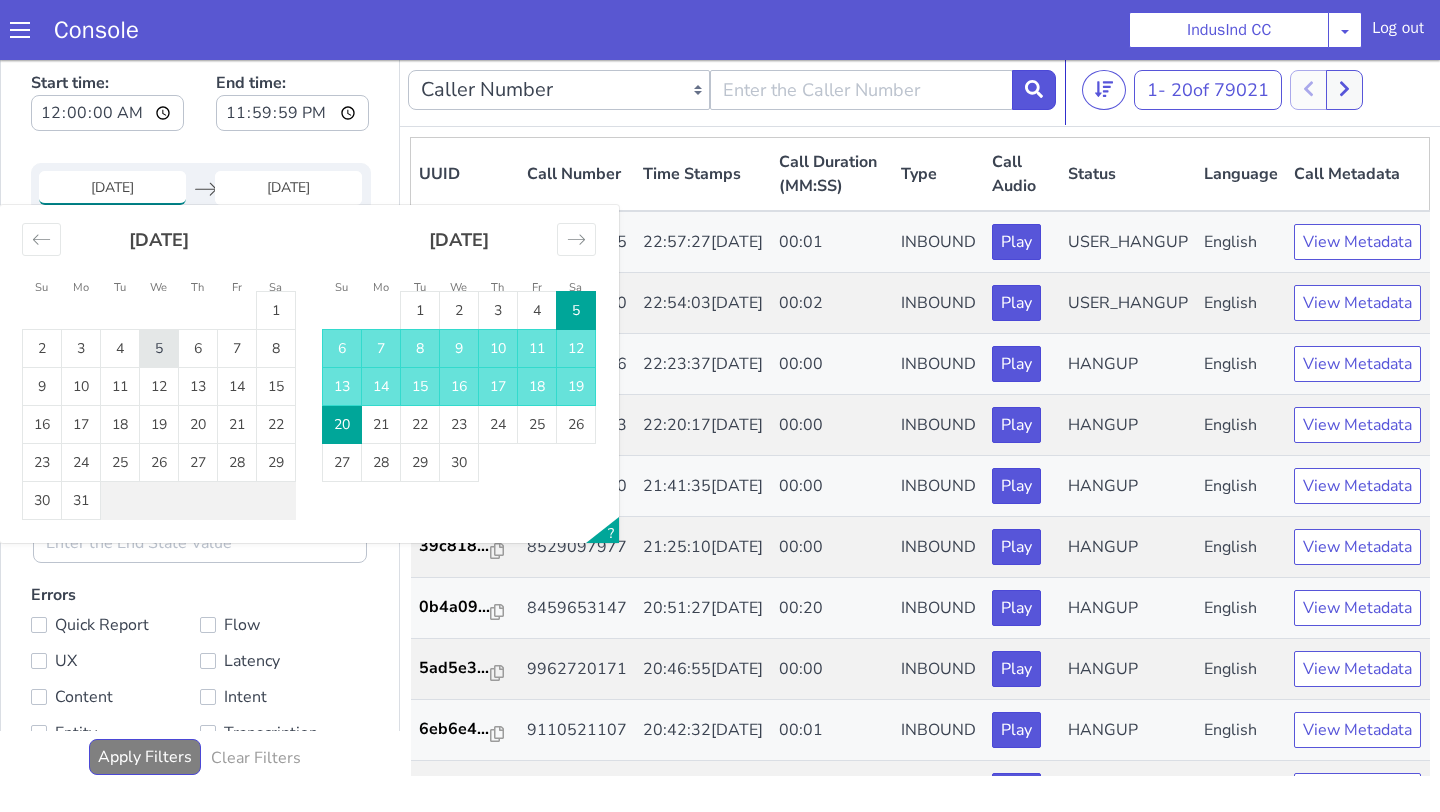 click on "5" at bounding box center [159, 349] 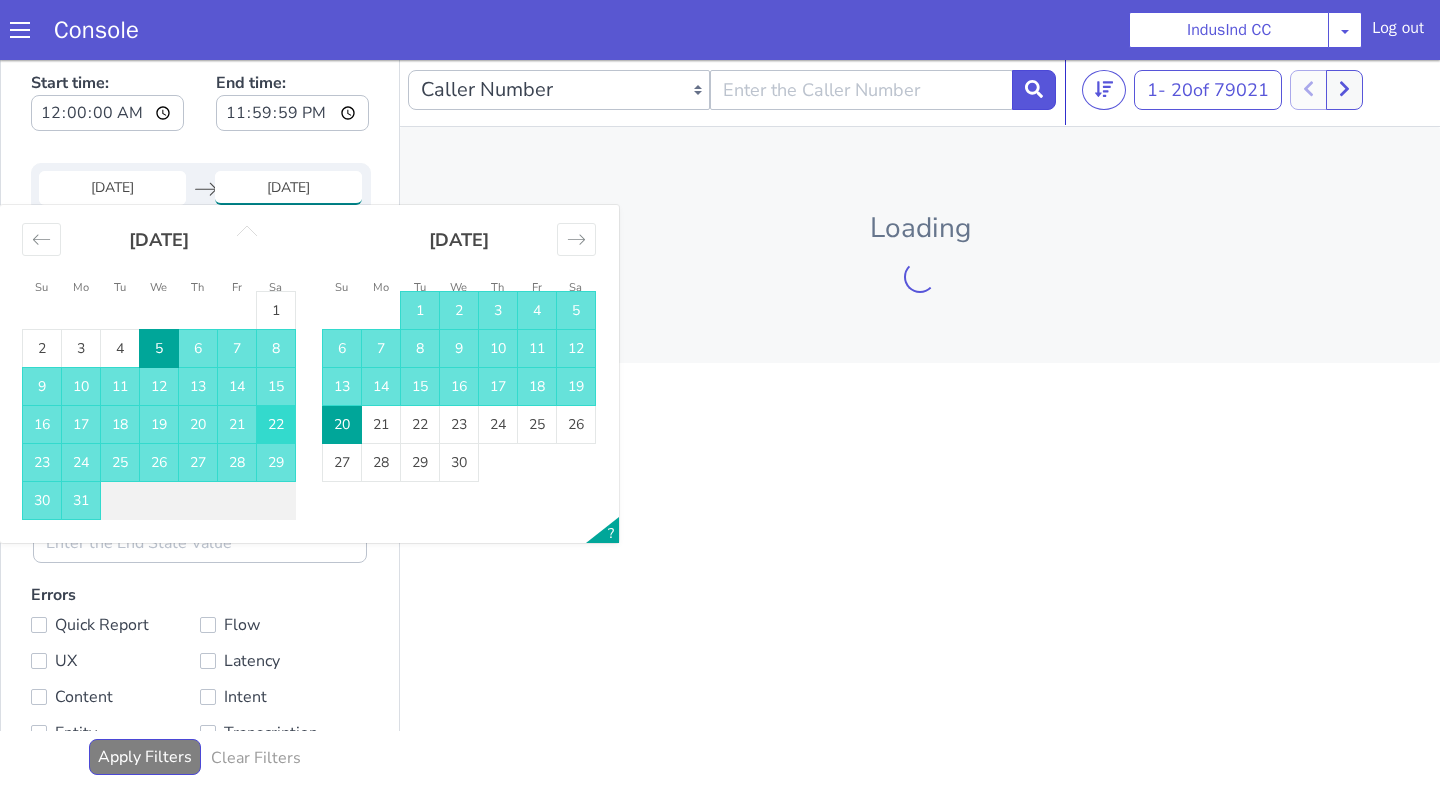 click on "22" at bounding box center [276, 425] 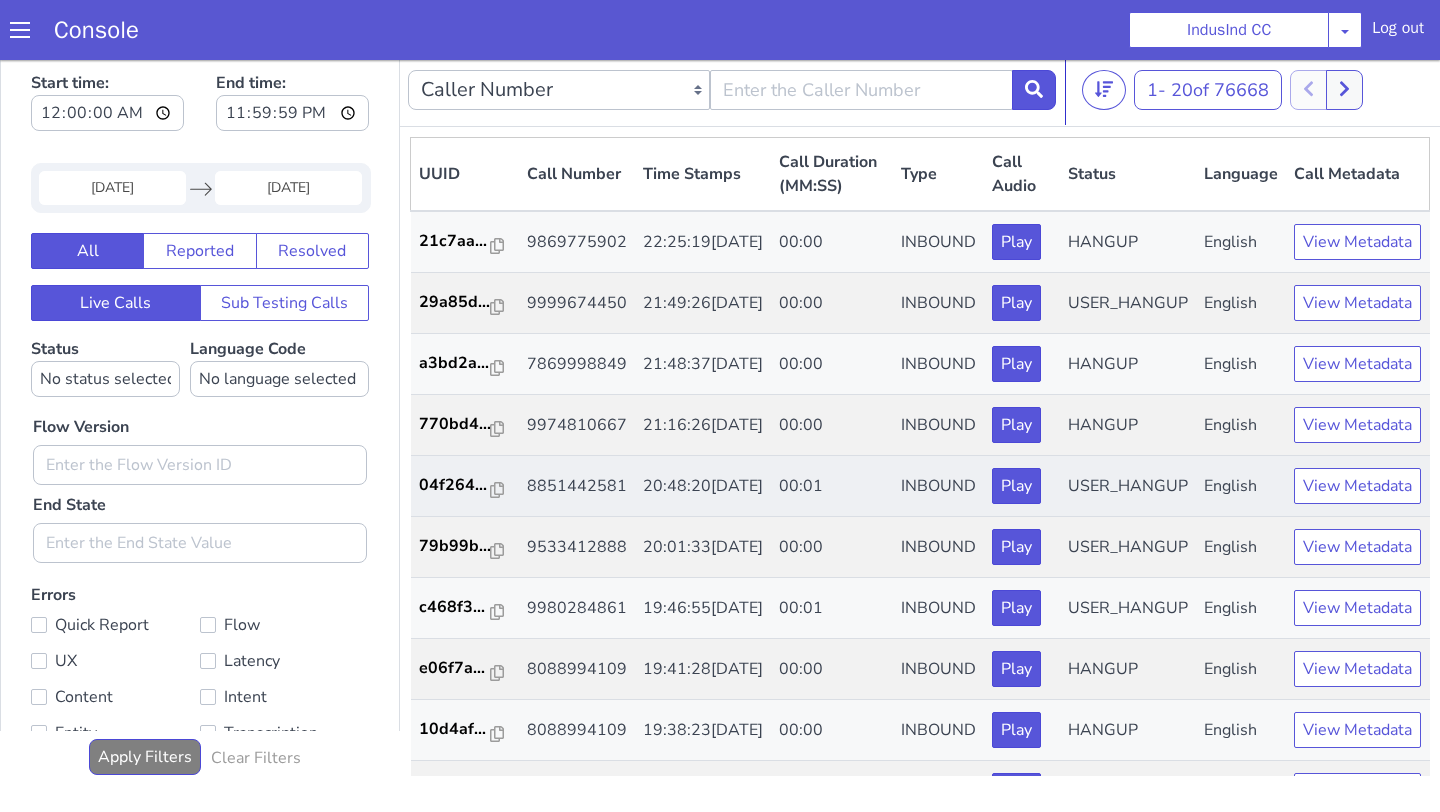 scroll, scrollTop: 896, scrollLeft: 0, axis: vertical 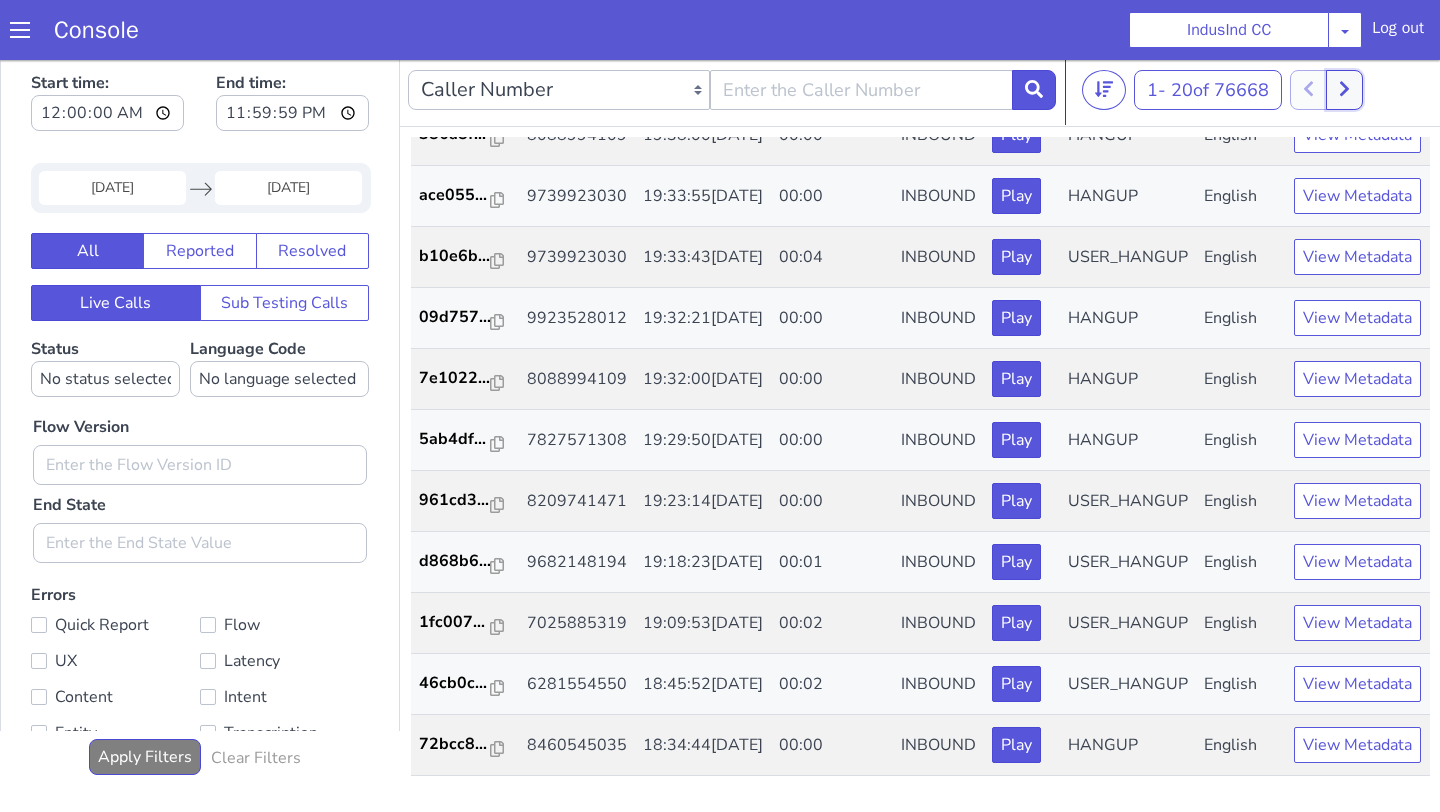 click at bounding box center (1344, 90) 